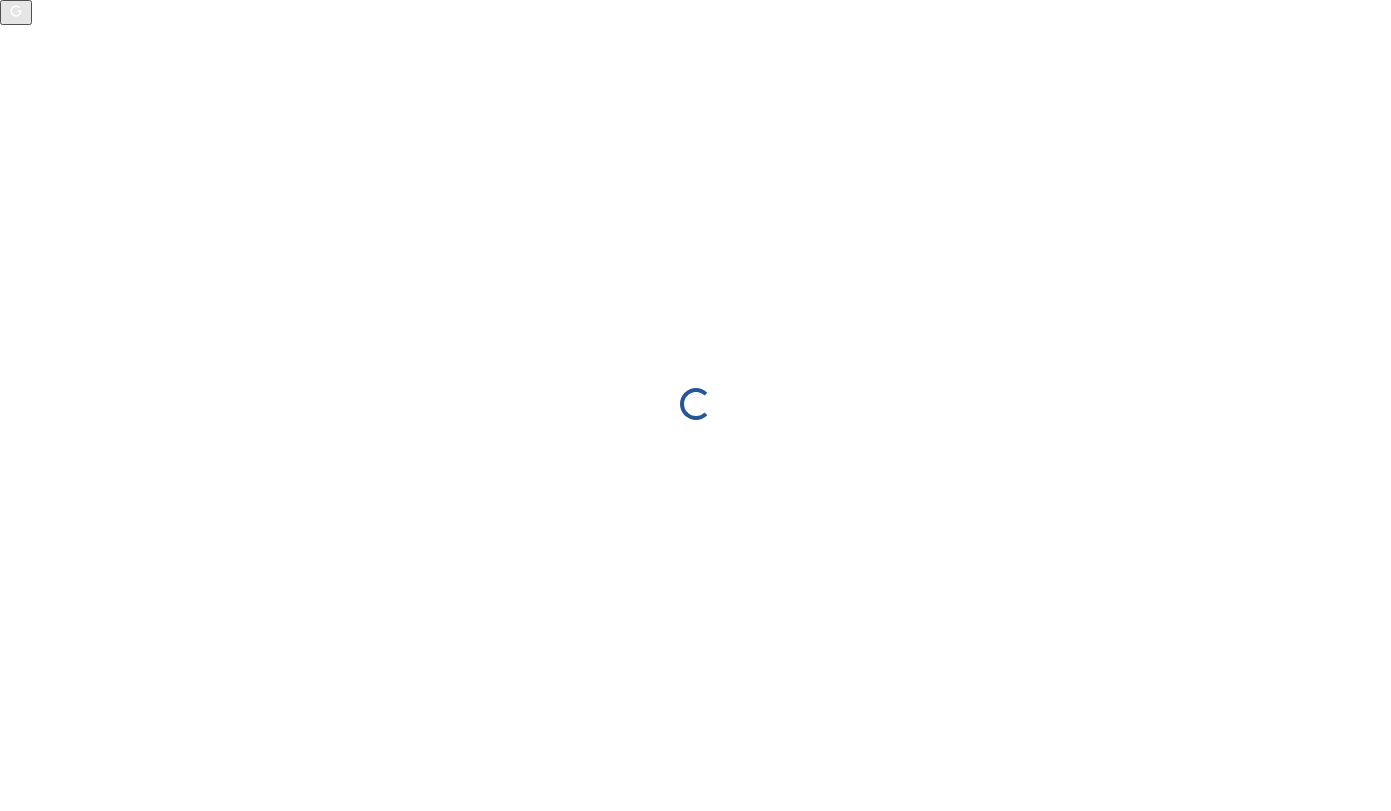 scroll, scrollTop: 0, scrollLeft: 0, axis: both 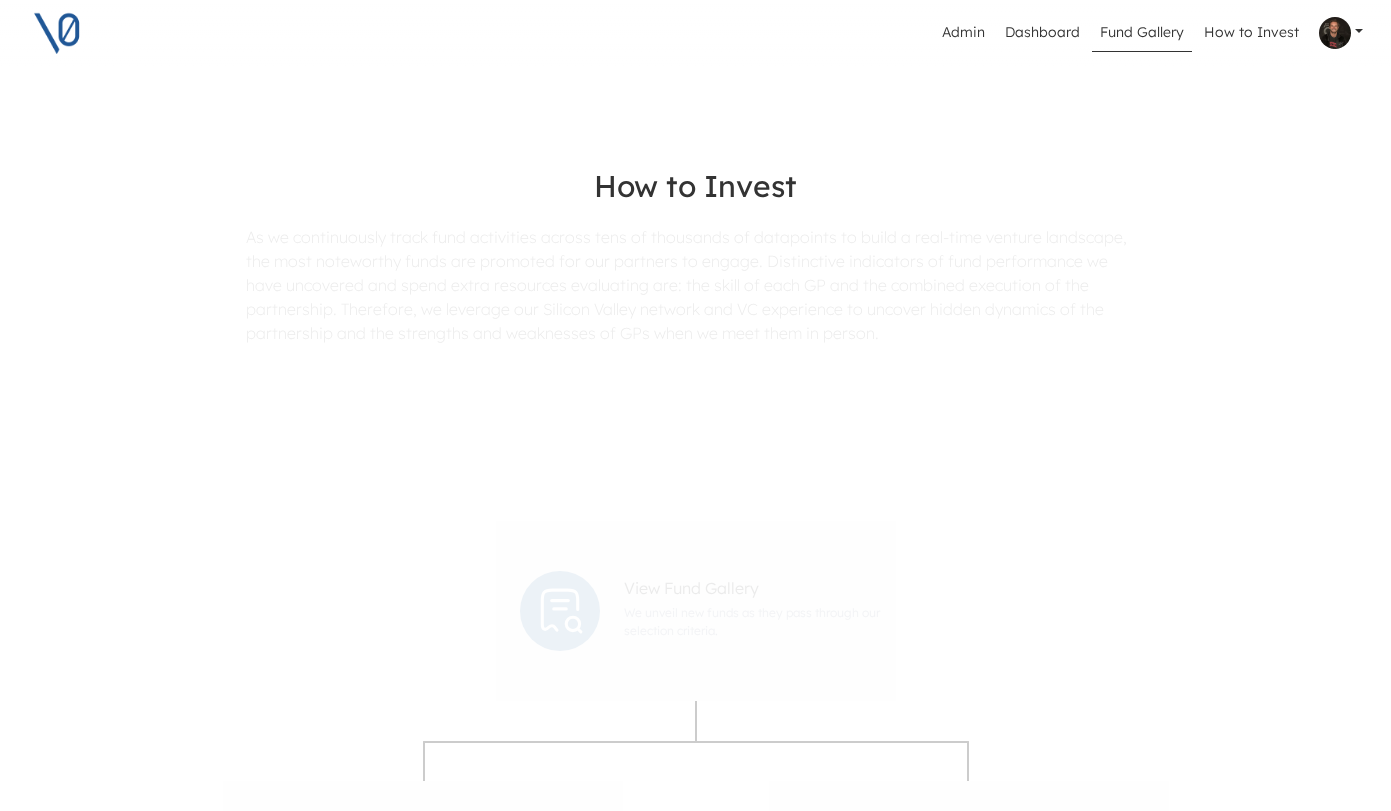 click on "Fund Gallery" at bounding box center [1142, 33] 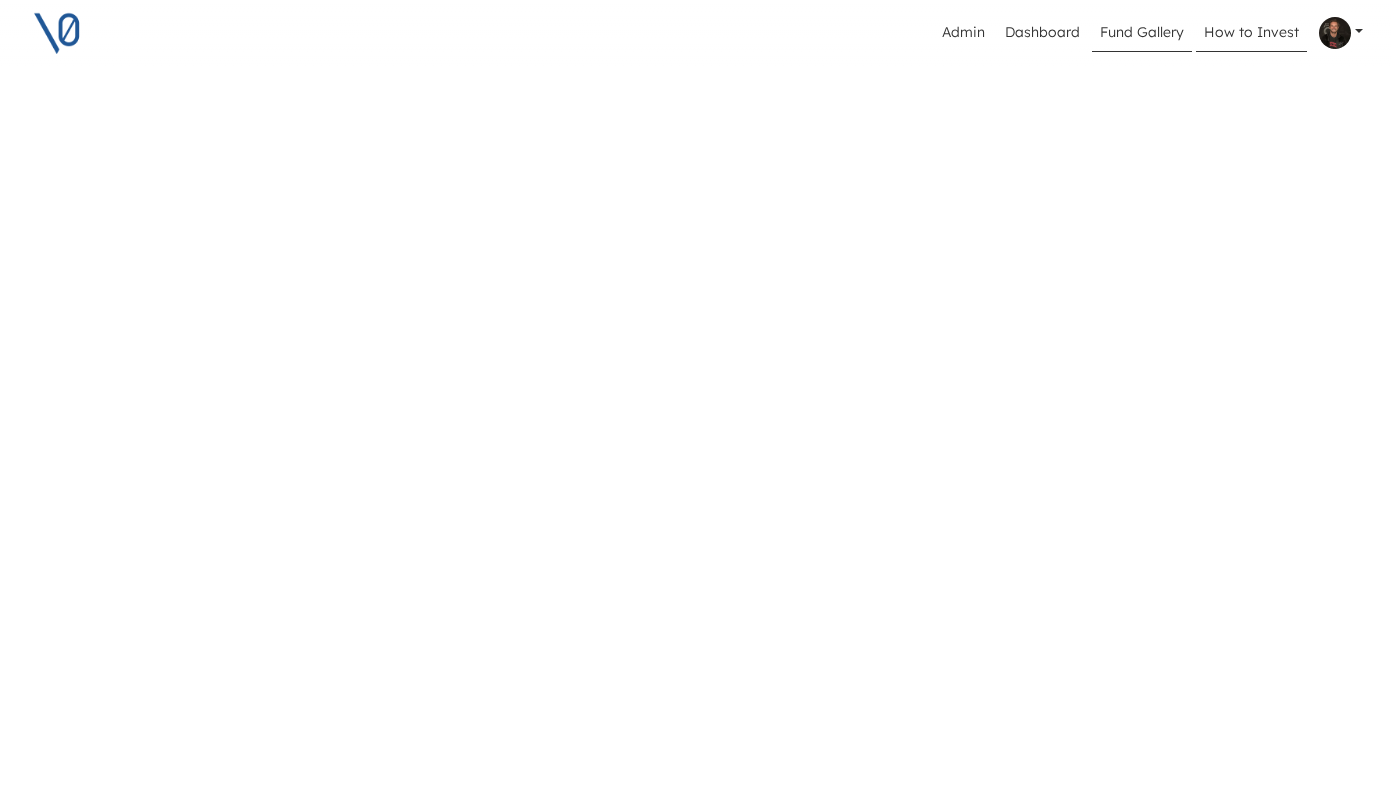scroll, scrollTop: 0, scrollLeft: 12, axis: horizontal 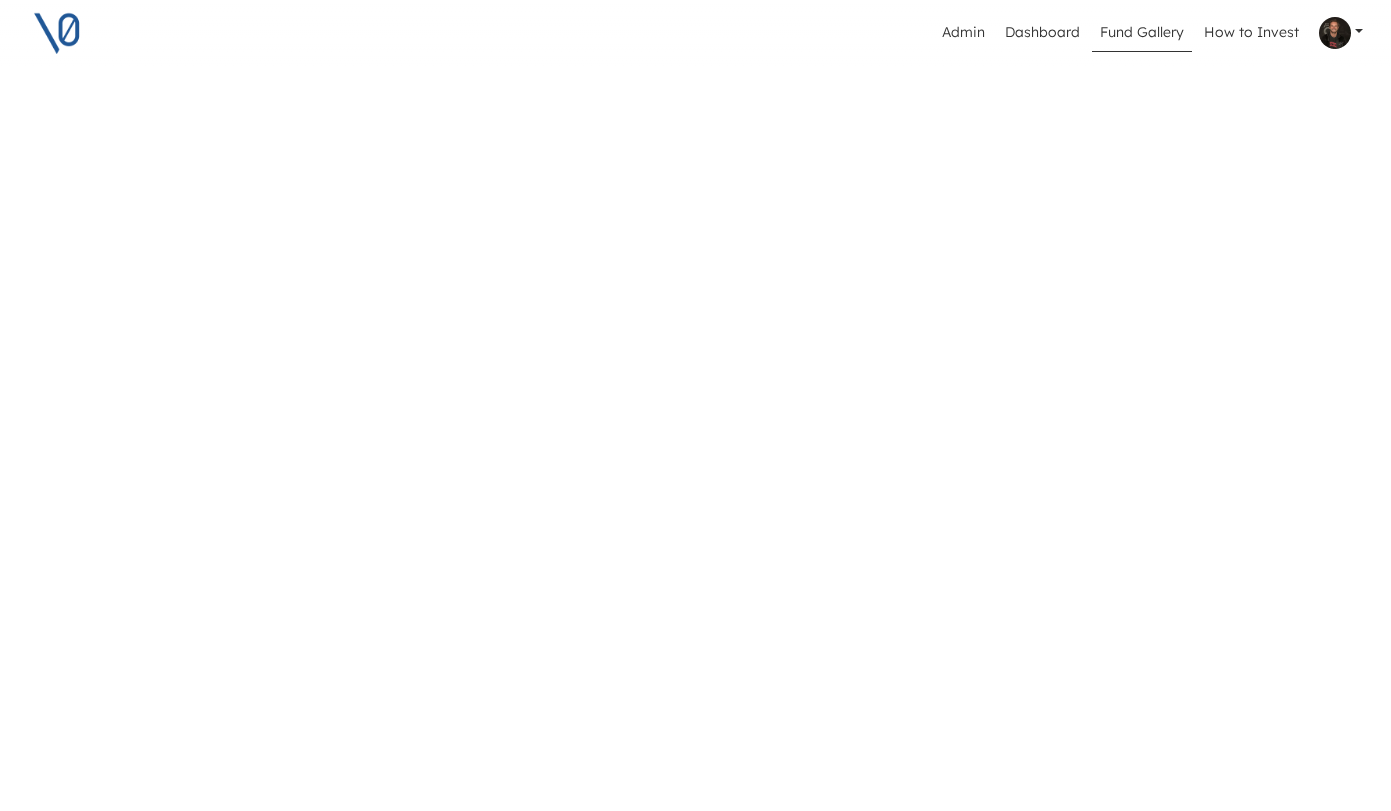 click on "Fund Gallery" at bounding box center (1142, 33) 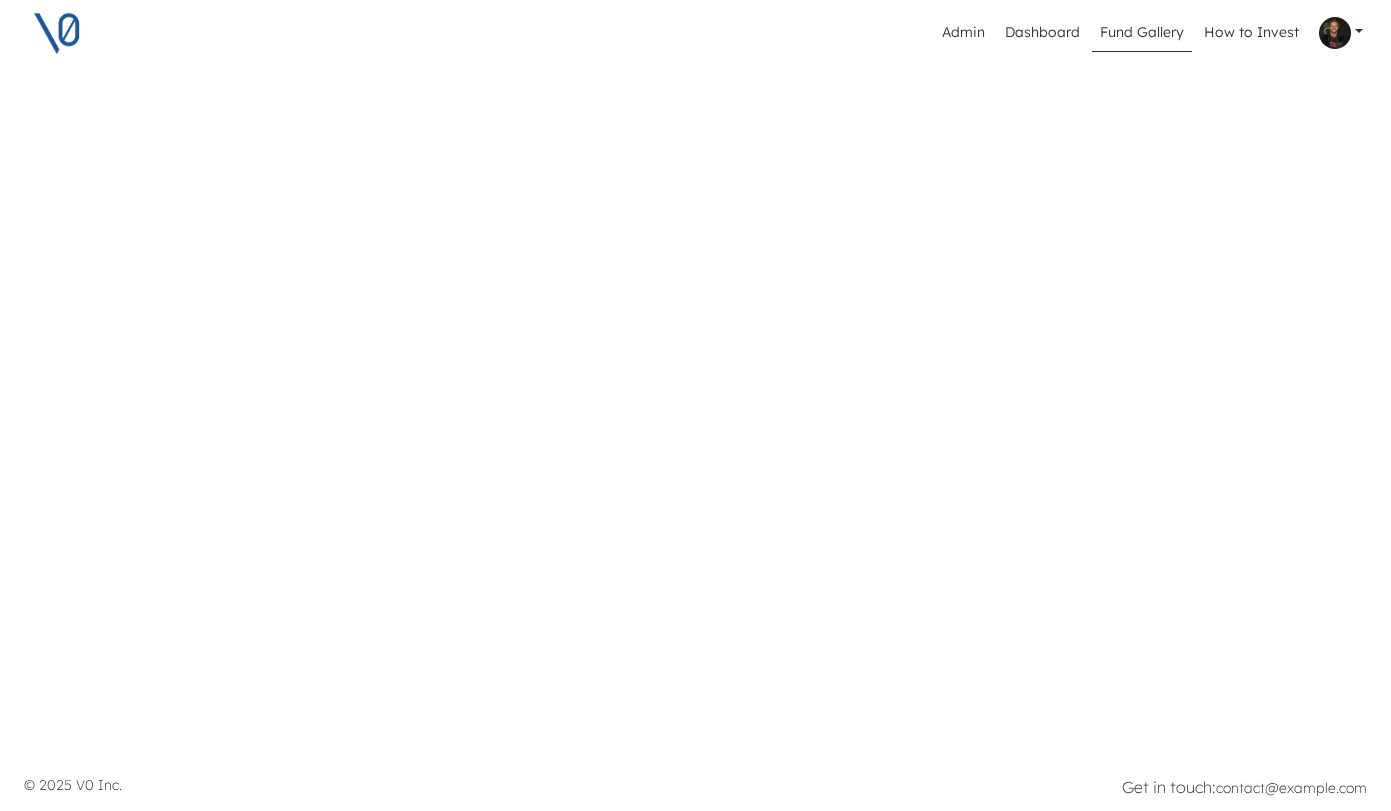 scroll, scrollTop: 0, scrollLeft: 0, axis: both 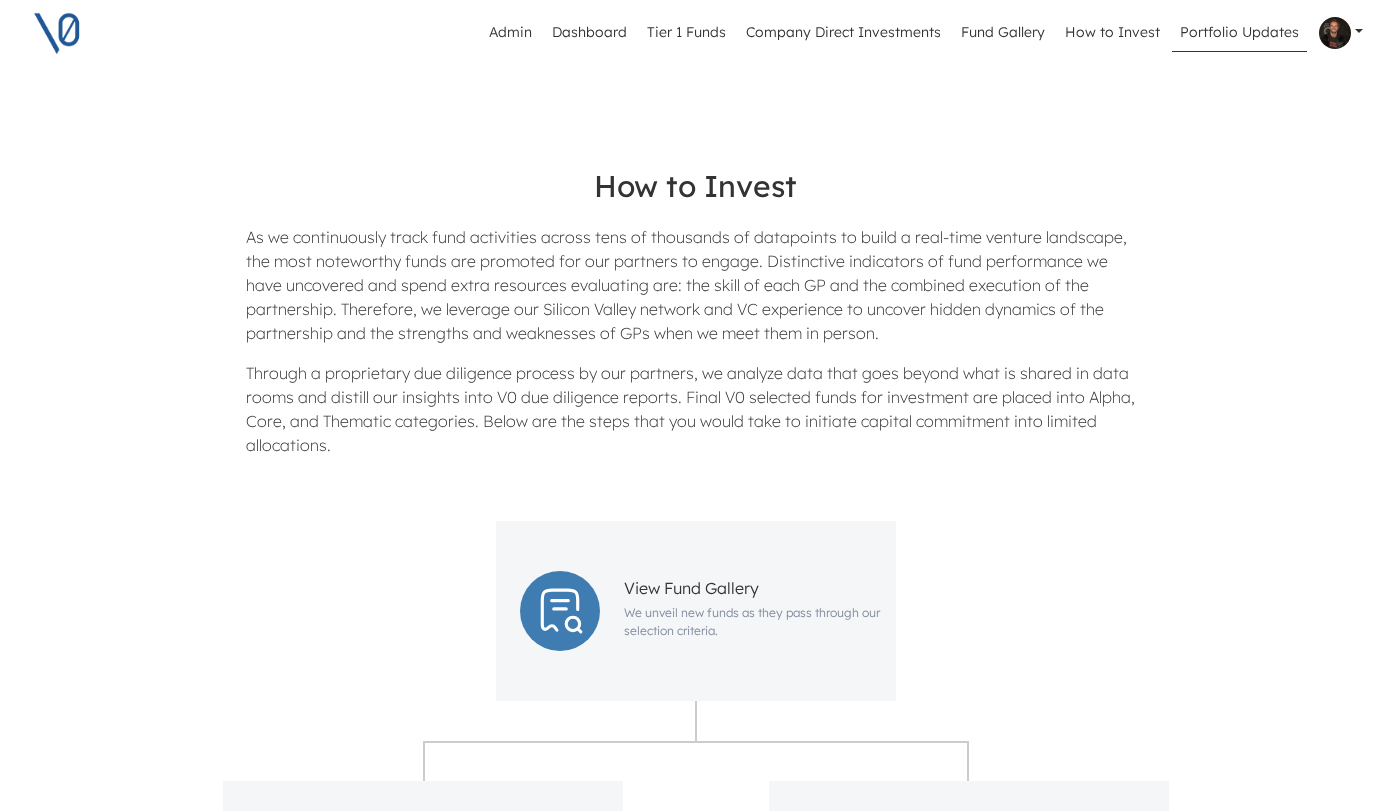 click on "Portfolio Updates" at bounding box center (1239, 33) 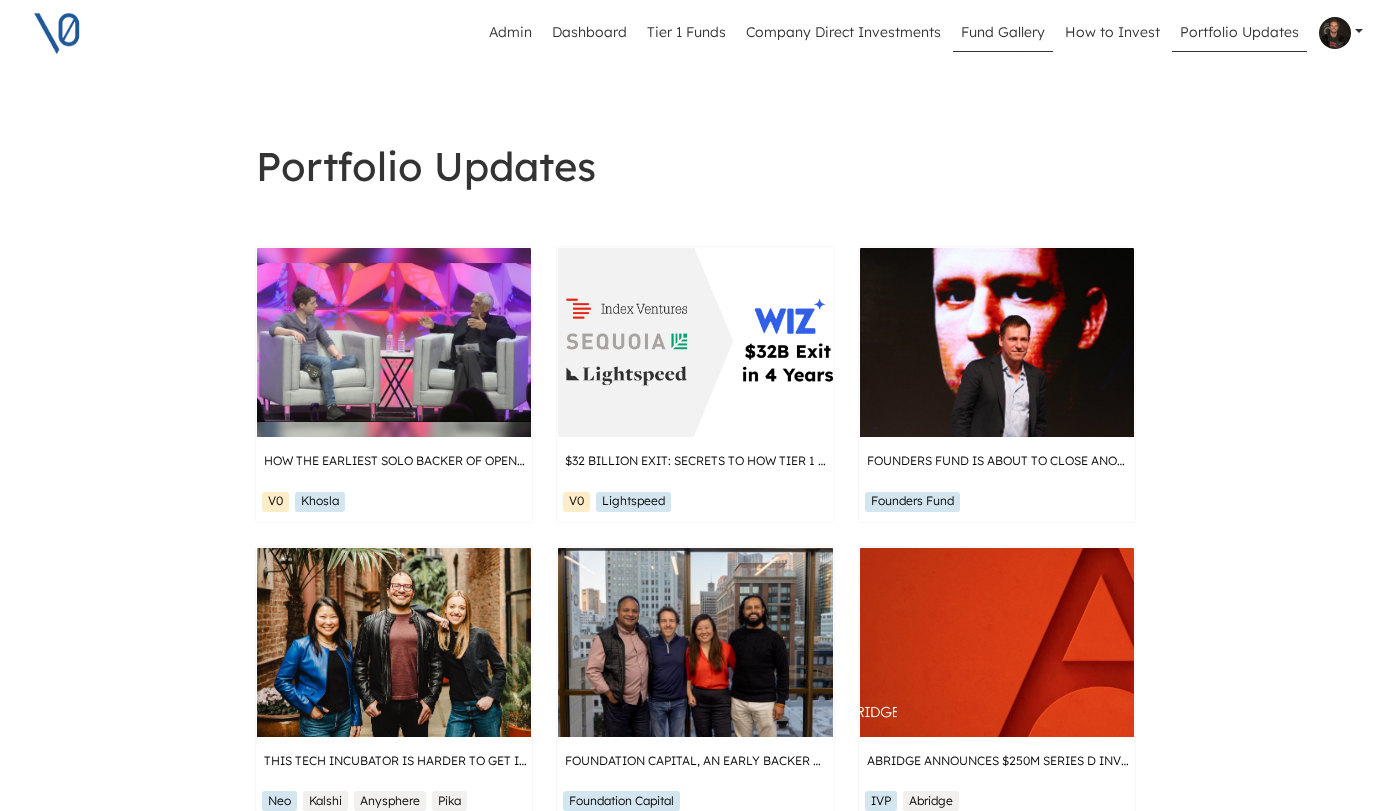 click on "Fund Gallery" at bounding box center [1003, 33] 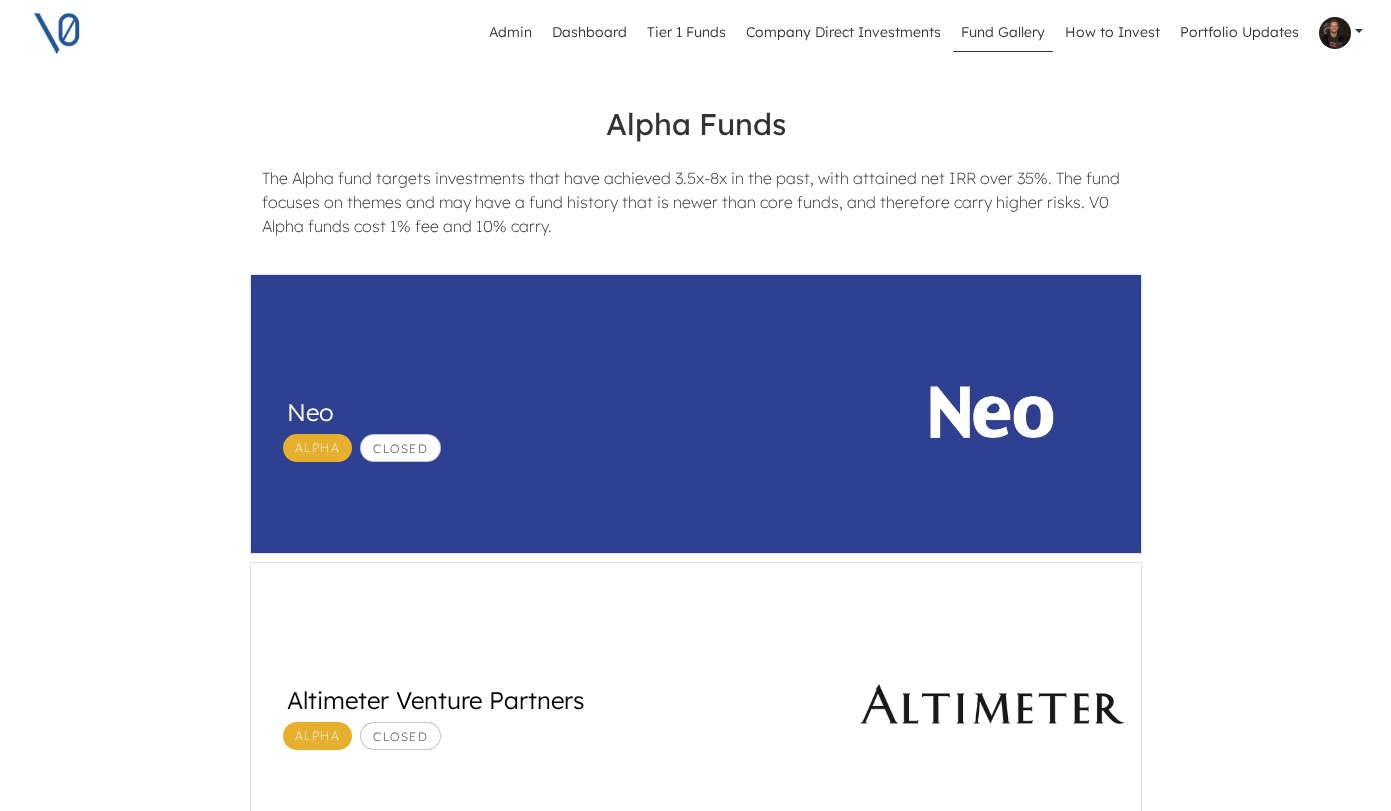 scroll, scrollTop: 572, scrollLeft: 0, axis: vertical 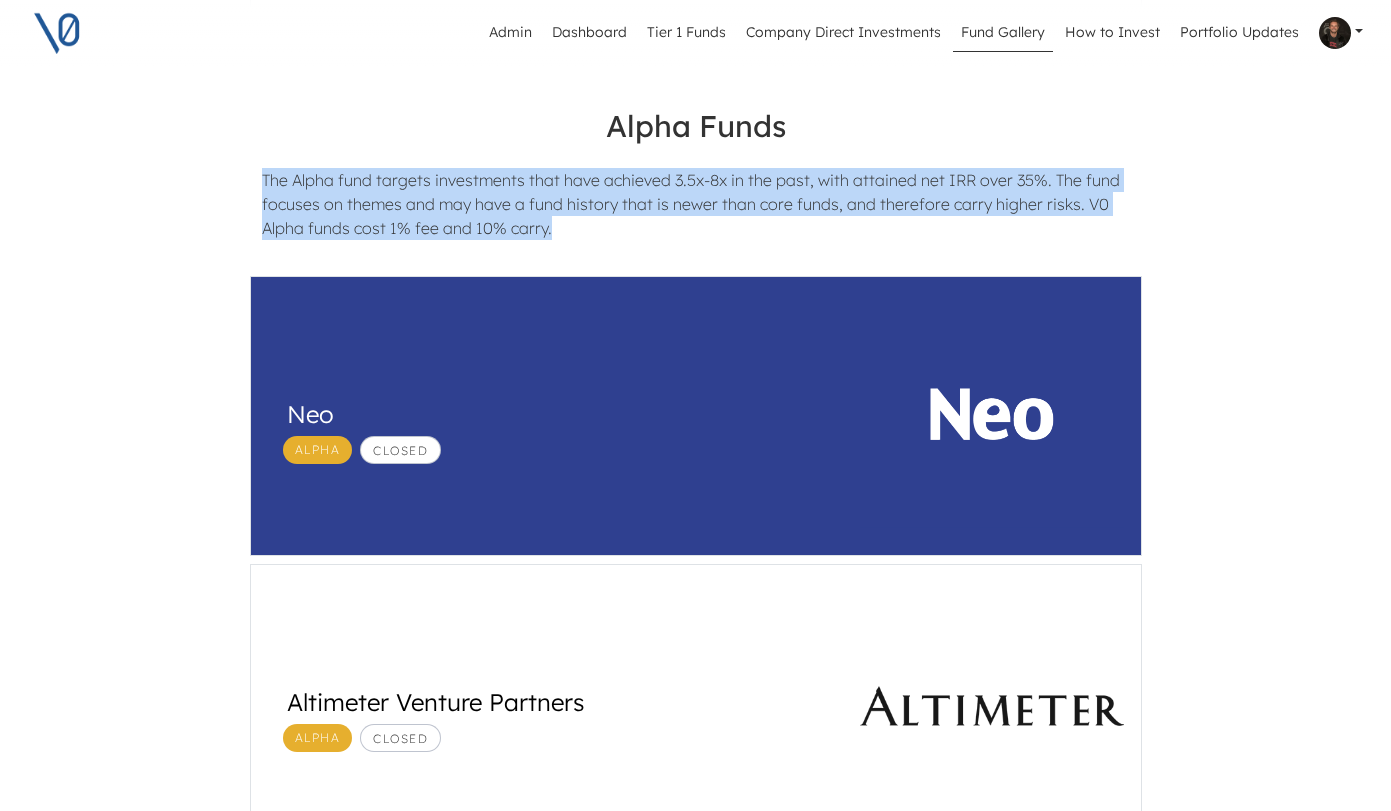 drag, startPoint x: 564, startPoint y: 231, endPoint x: 251, endPoint y: 185, distance: 316.36212 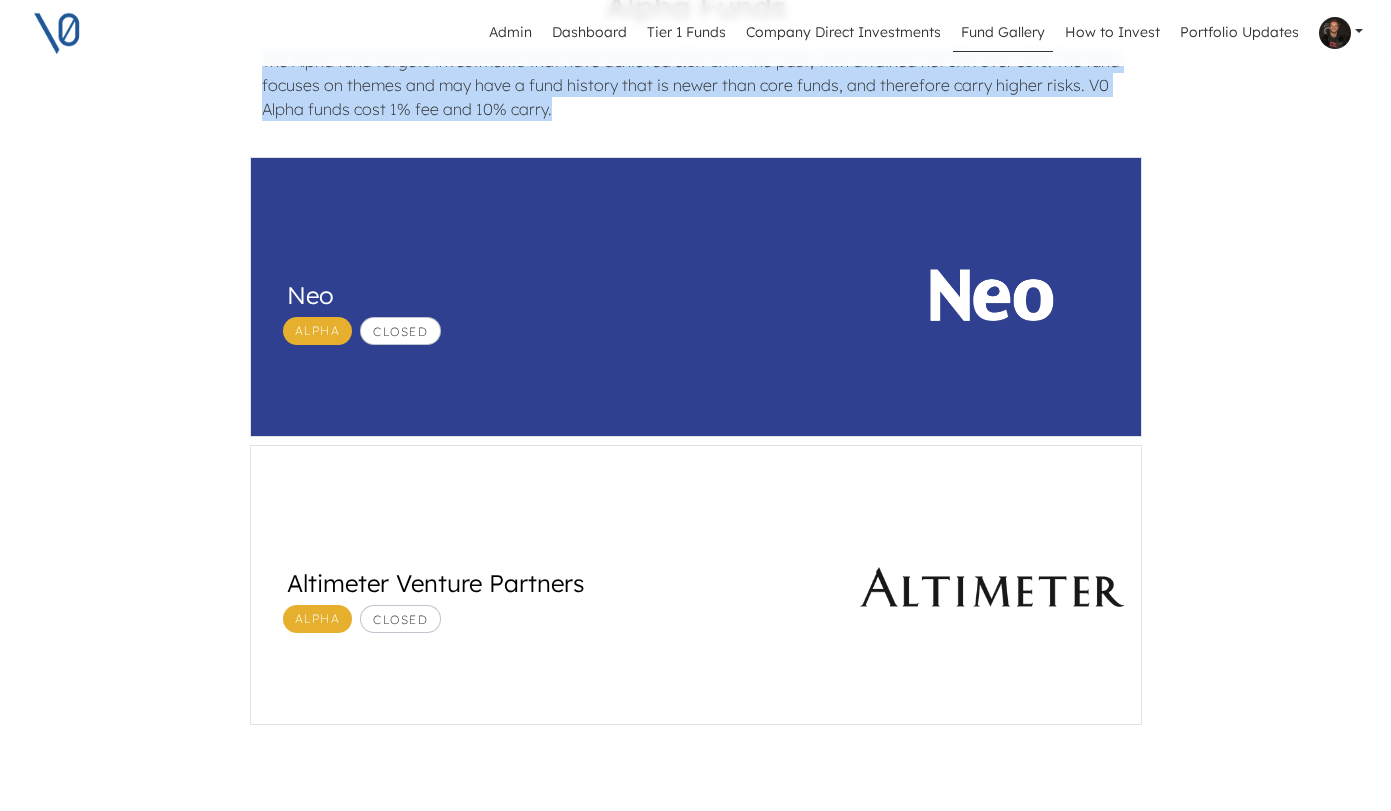 scroll, scrollTop: 711, scrollLeft: 0, axis: vertical 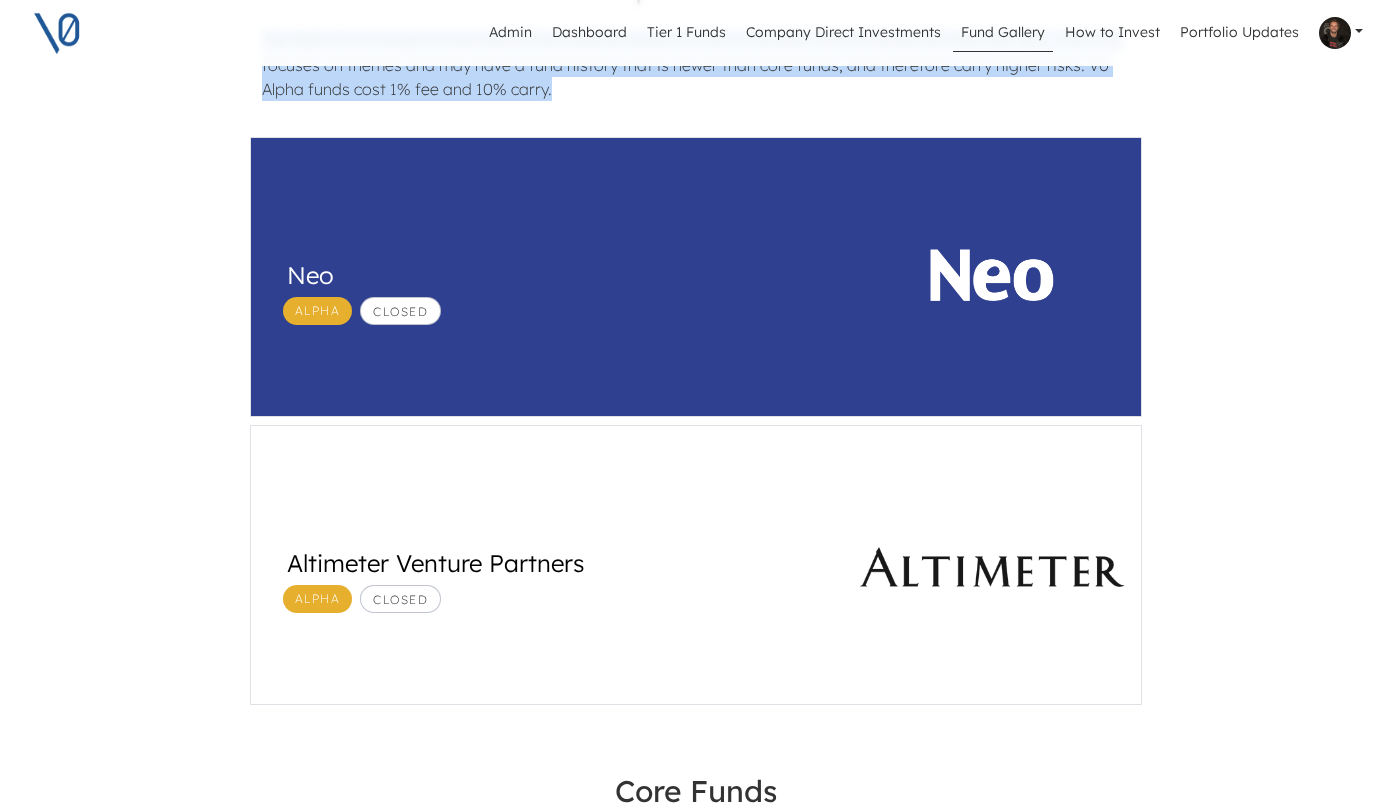 click on "Neo" at bounding box center [557, 275] 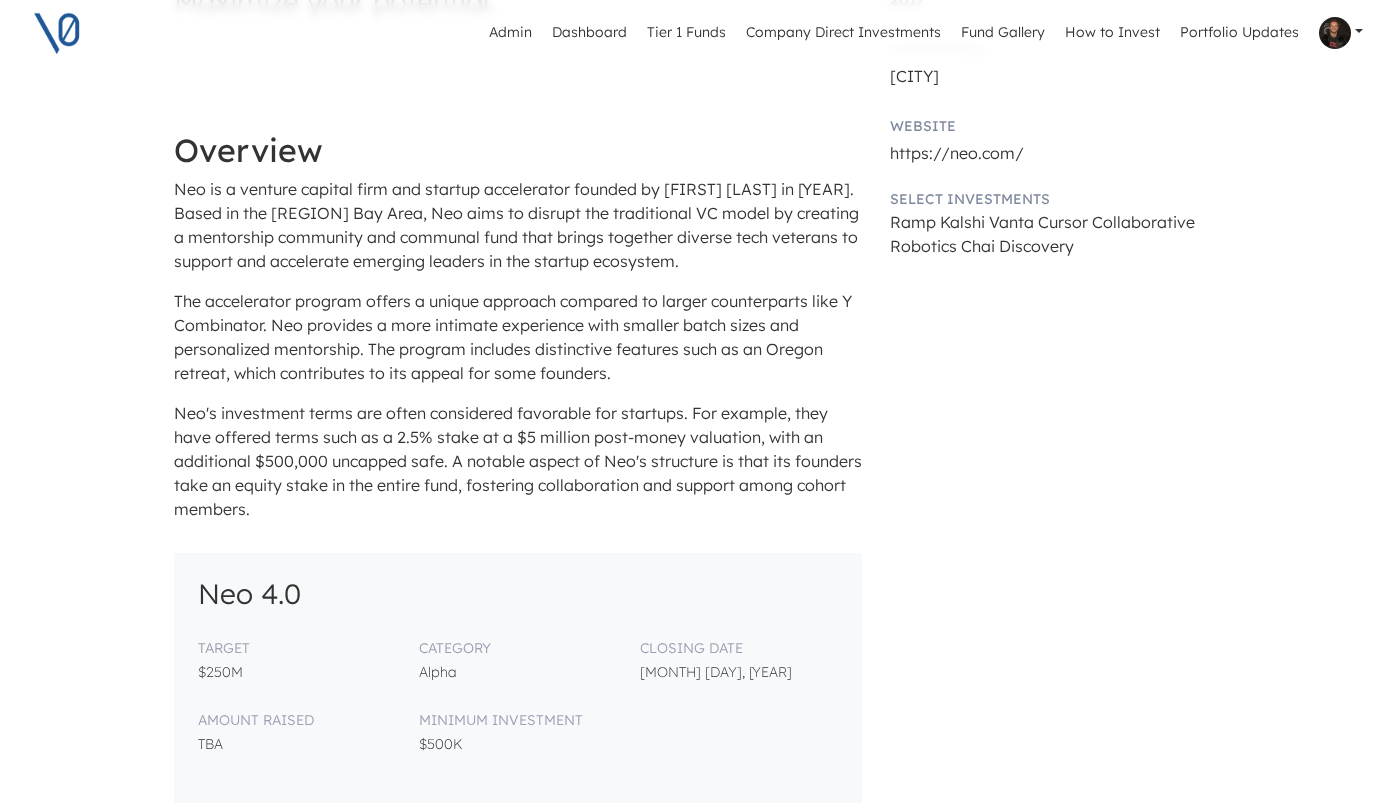 scroll, scrollTop: 648, scrollLeft: 0, axis: vertical 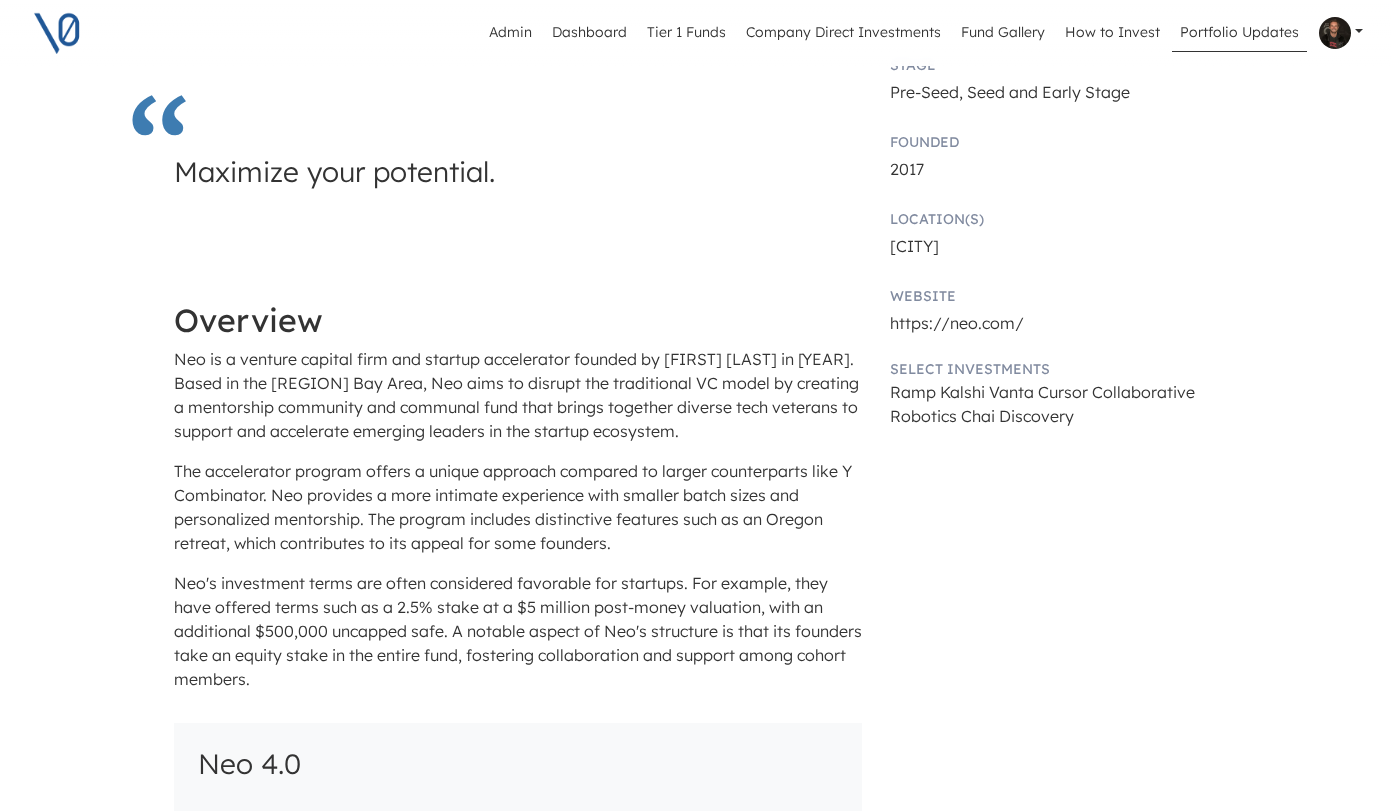 click on "Portfolio Updates" at bounding box center (1239, 33) 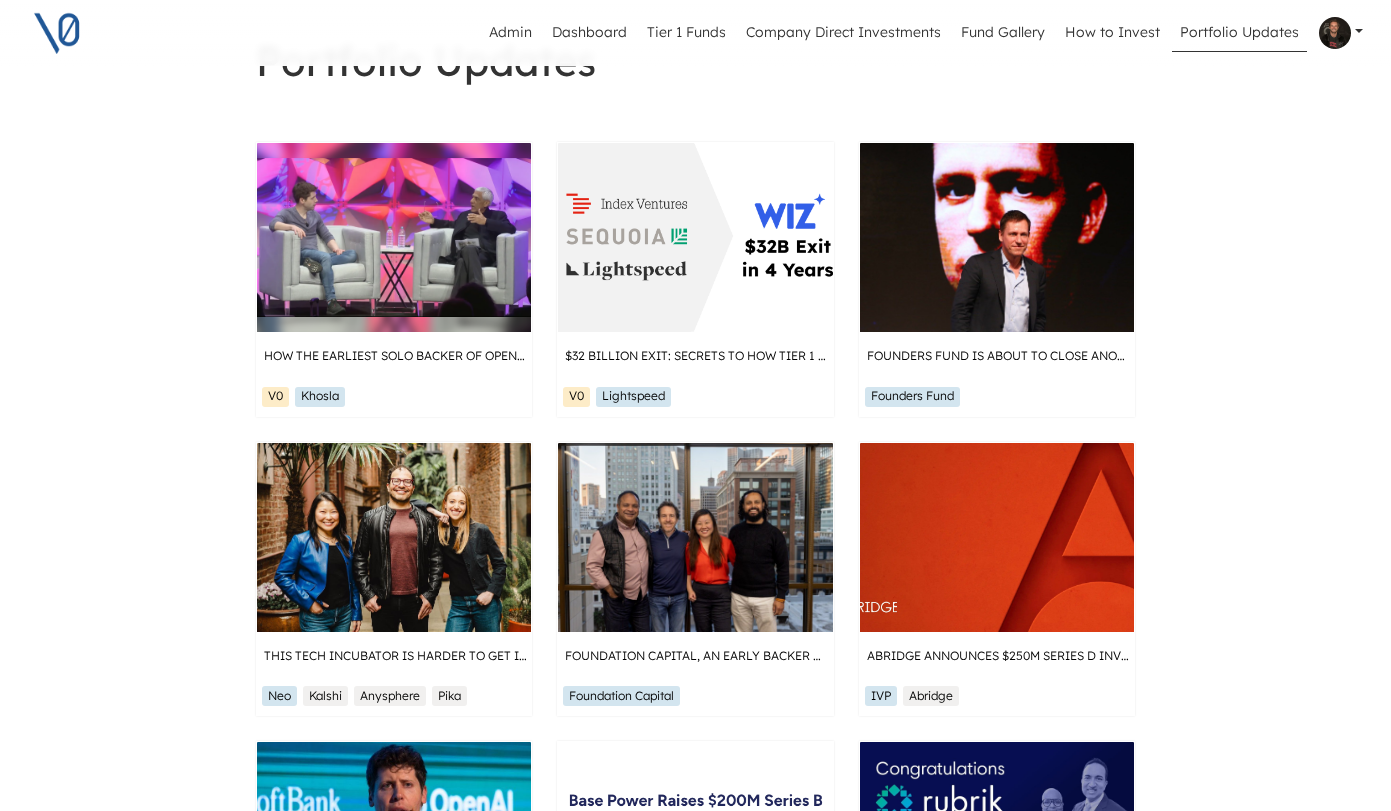 scroll, scrollTop: 149, scrollLeft: 0, axis: vertical 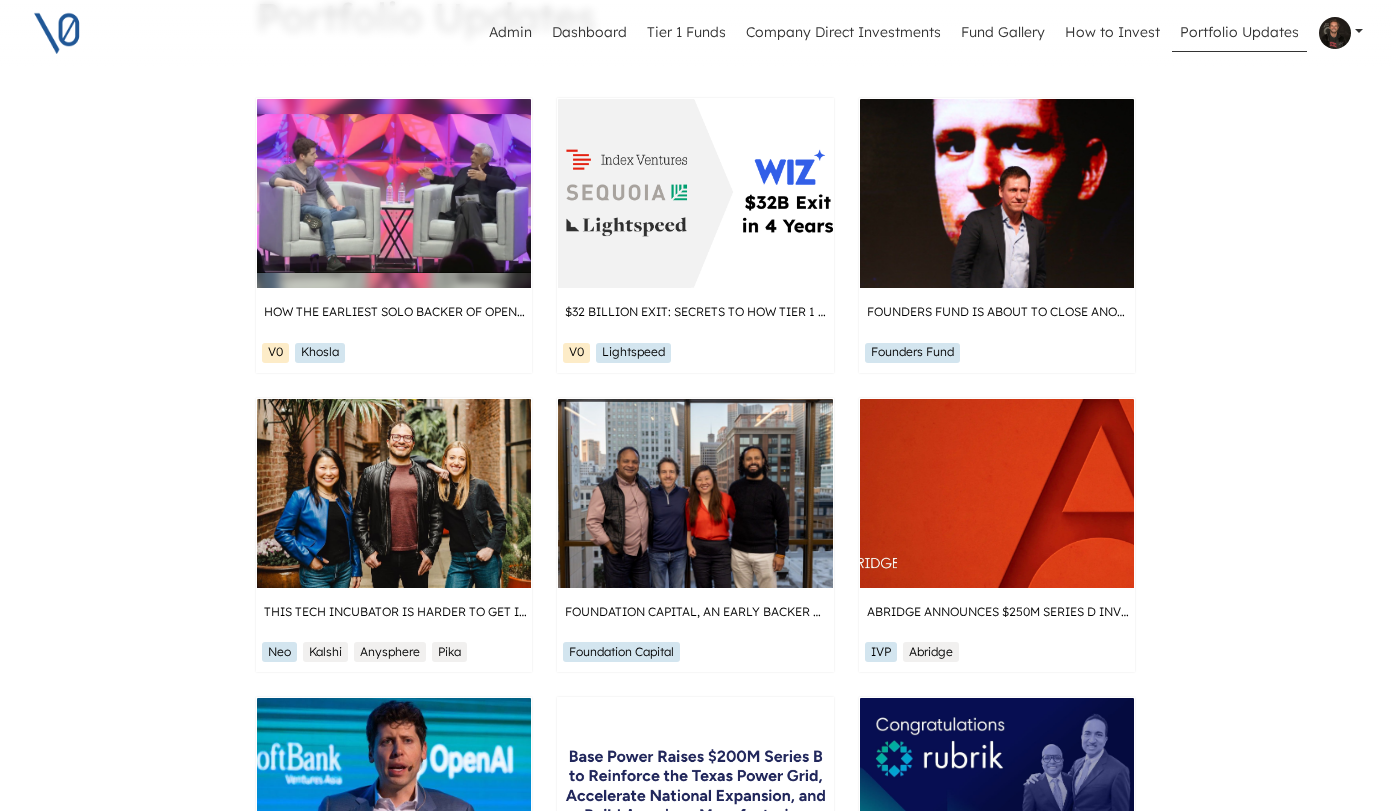click on "How the Earliest Solo Backer of OpenAI Made $4B app.v0invest.com V0 Khosla $32 Billion Exit: Secrets to How Tier 1 VCs Won with Wiz app.v0invest.com V0 Lightspeed Founders Fund is about to close another $3B fund techcrunch.com Founders Fund This Tech Incubator Is Harder To Get Into Than Harvard forbes.com Neo Kalshi Anysphere Pika Foundation Capital, an early backer of Solana and Cerebras, raises $600M fund techcrunch.com Foundation Capital Abridge Announces $250M Series D Investment and New Contextual Reasoning Engine to Streamline Clinical and Financial Workflows at the Point of Care abridge.com IVP Abridge OpenAI closes $40 billion funding round, largest private tech deal on record cnbc.com Altimeter OpenAI Base Power Raises $200M Series B to Reinforce the Texas Power Grid, Accelerate National Expansion, and Build American Manufacturing Capabilities businesswire.com Altimeter Lightspeed Base Power From 100 Questions to Rubrik’s IPO ivp.com IVP Rubrik Google announces agreement to acquire Wiz blog.google" at bounding box center (696, 2626) 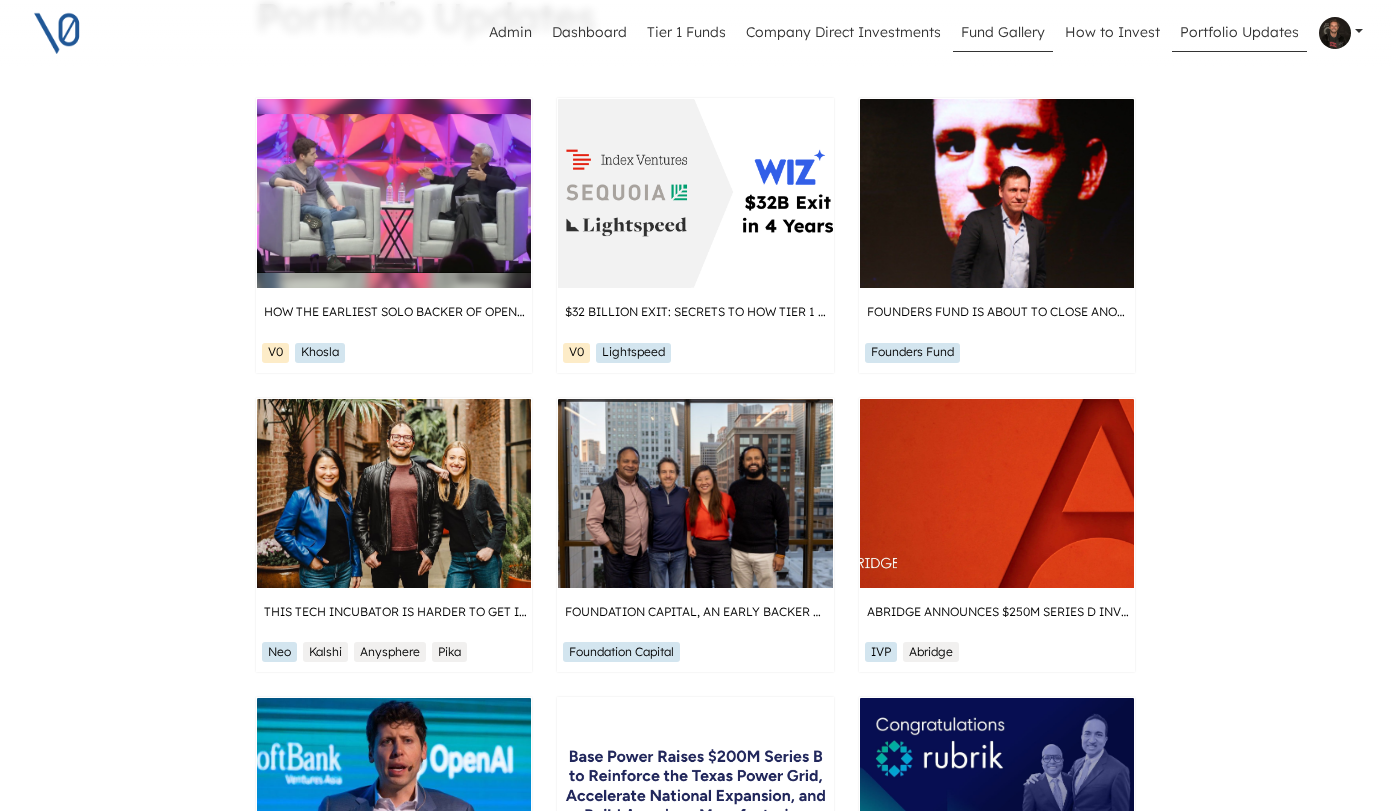 click on "Fund Gallery" at bounding box center [1003, 33] 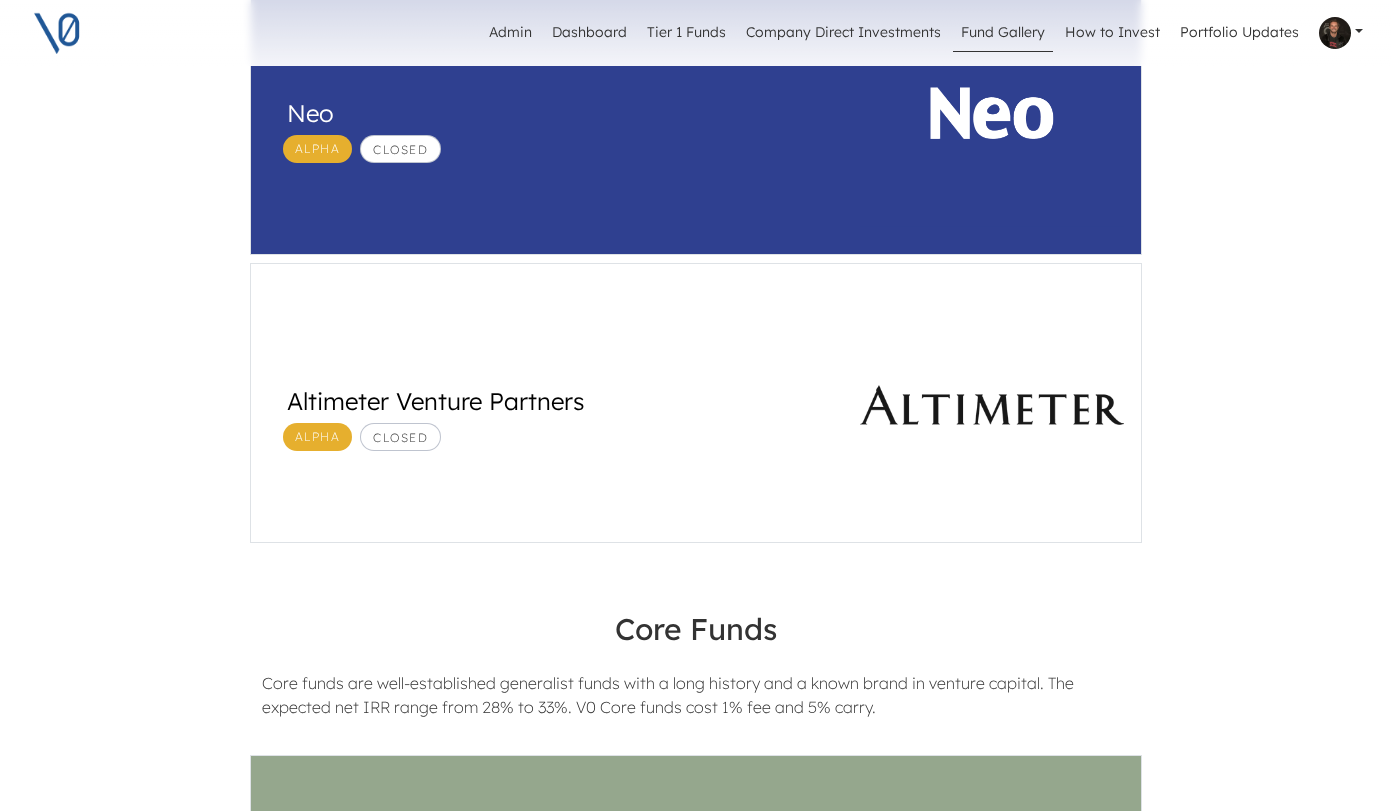 scroll, scrollTop: 877, scrollLeft: 0, axis: vertical 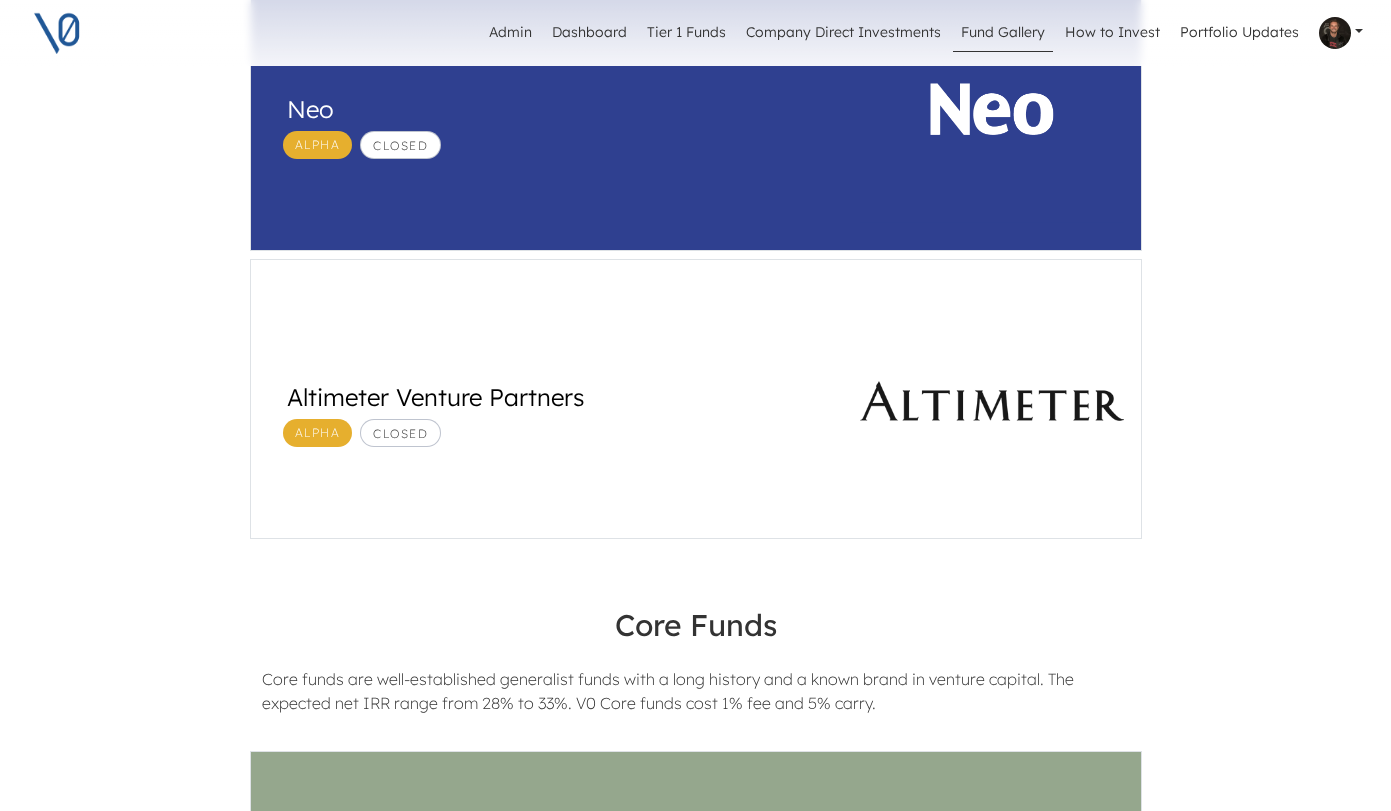 click on "Altimeter Venture Partners Alpha Closed" at bounding box center [547, 401] 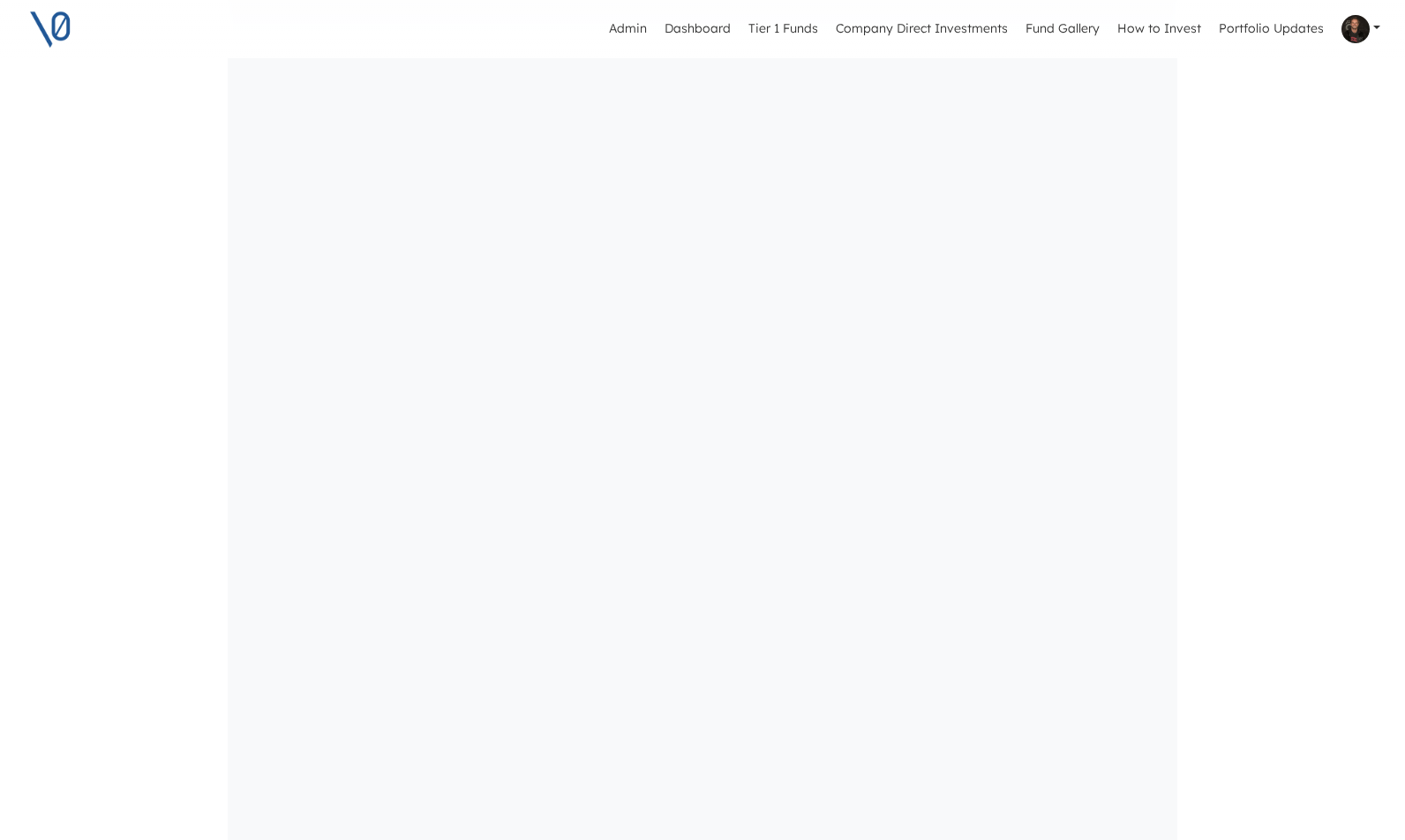 scroll, scrollTop: 2086, scrollLeft: 0, axis: vertical 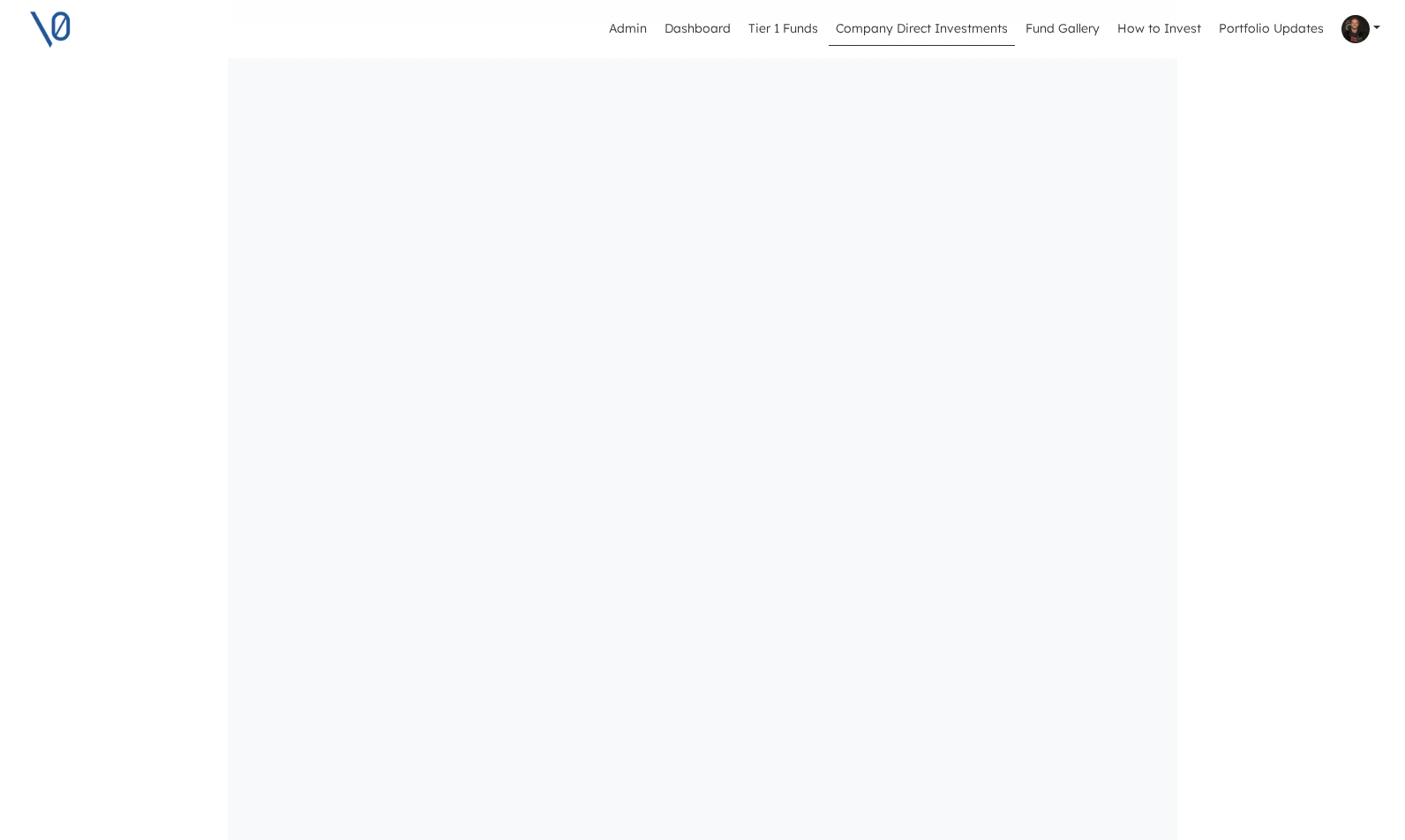 click on "Company Direct Investments" at bounding box center [921, 29] 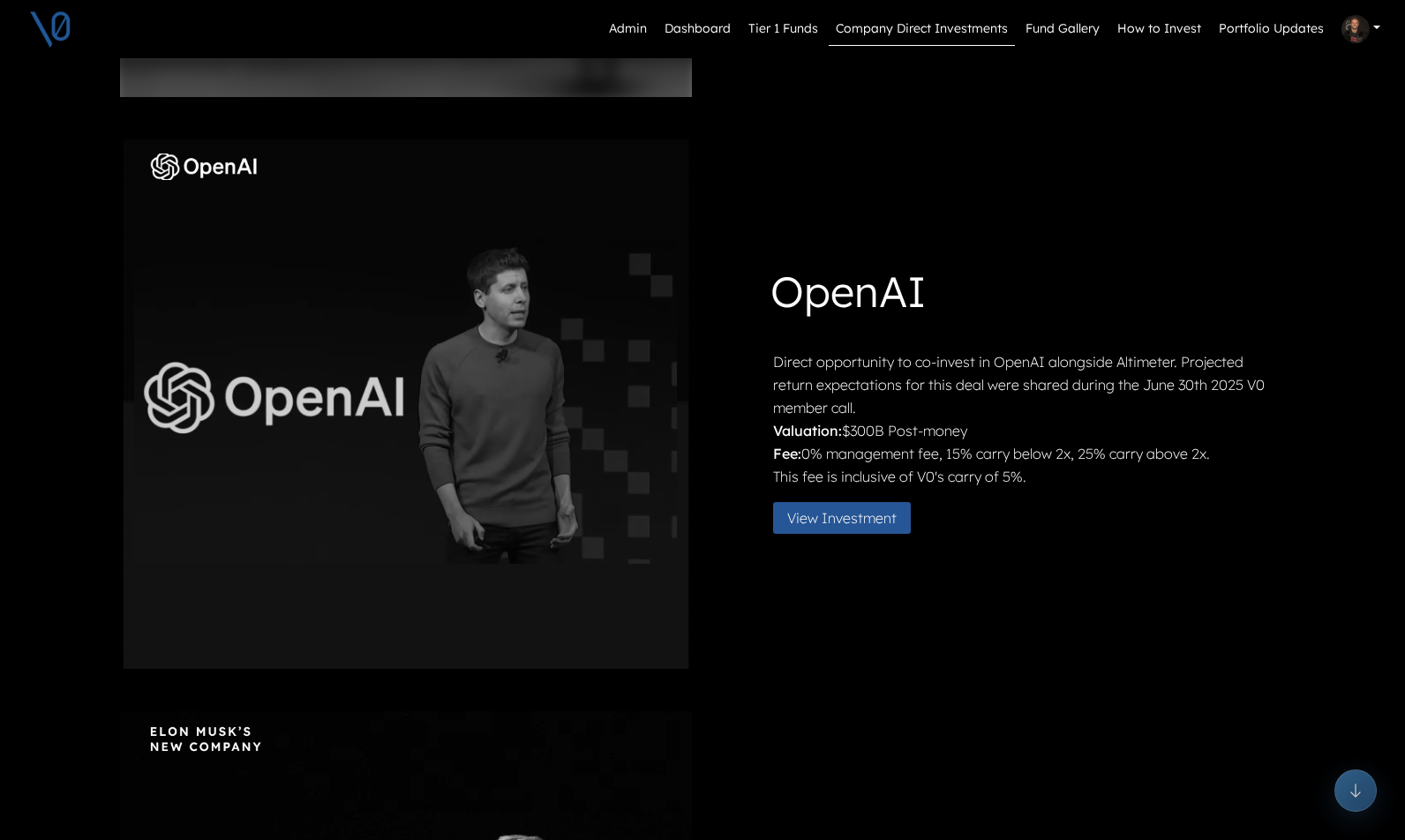 scroll, scrollTop: 0, scrollLeft: 0, axis: both 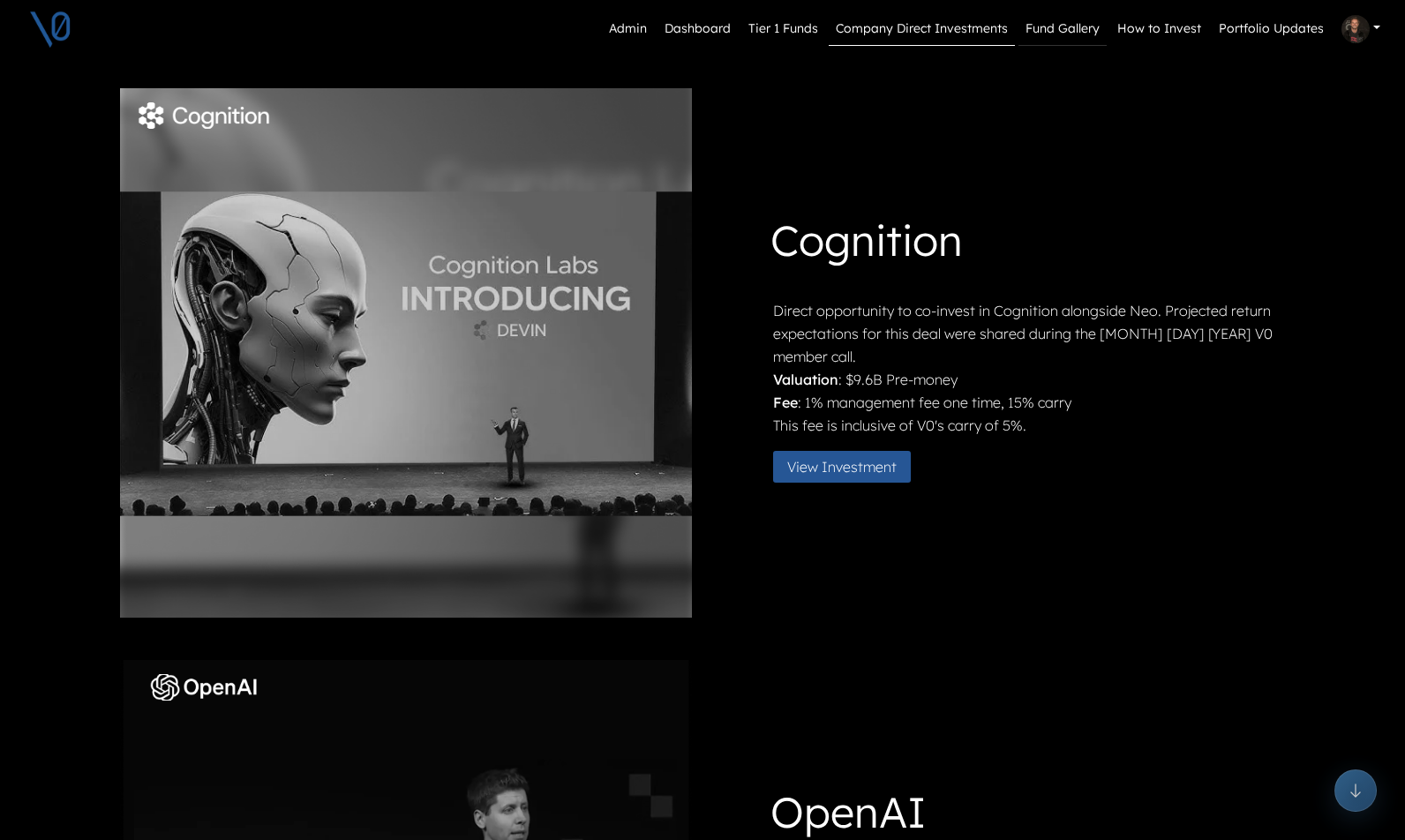 click on "Fund Gallery" at bounding box center (1063, 29) 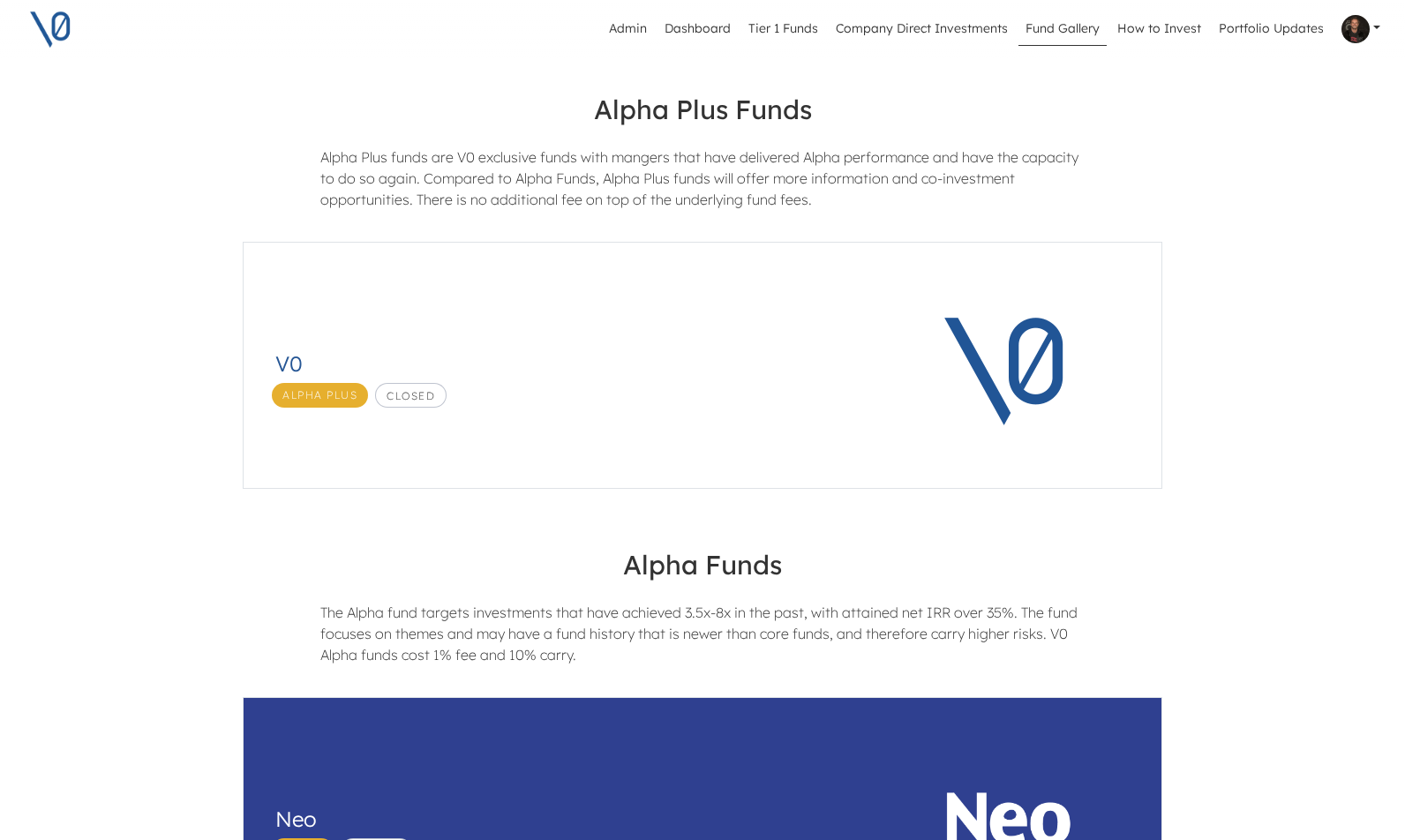 scroll, scrollTop: 0, scrollLeft: 0, axis: both 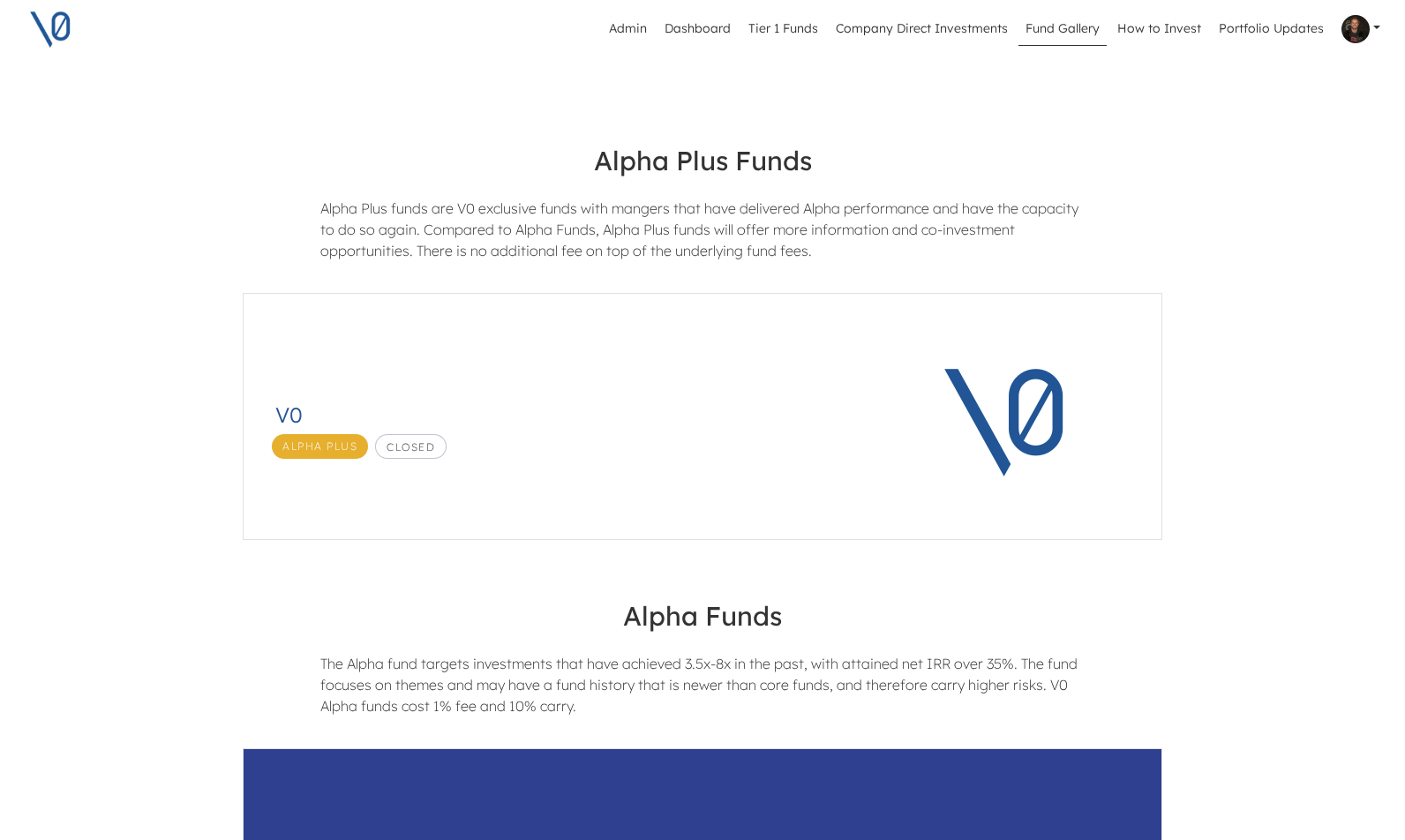 click on "V0 Alpha Plus Closed" at bounding box center [549, 418] 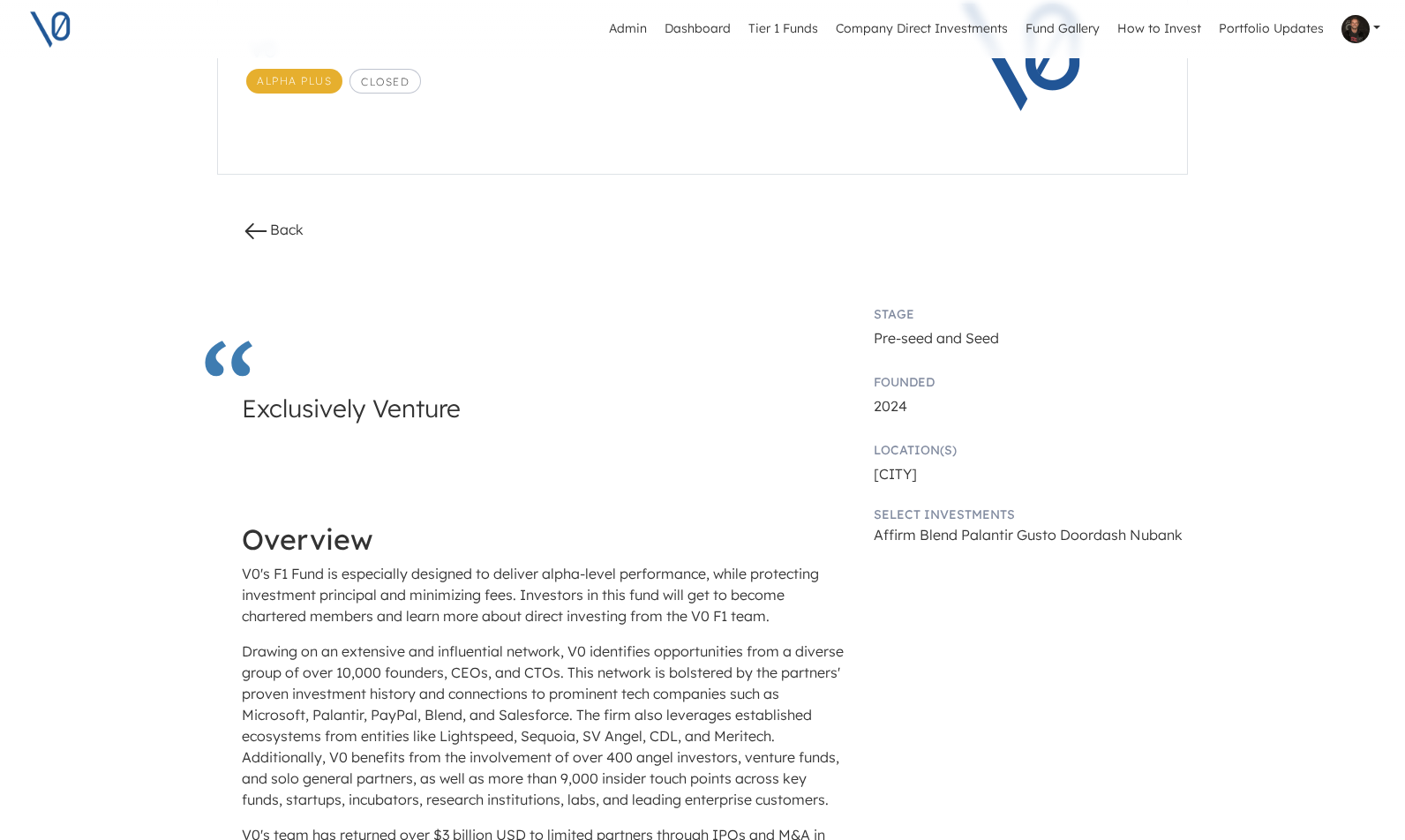 scroll, scrollTop: 167, scrollLeft: 0, axis: vertical 